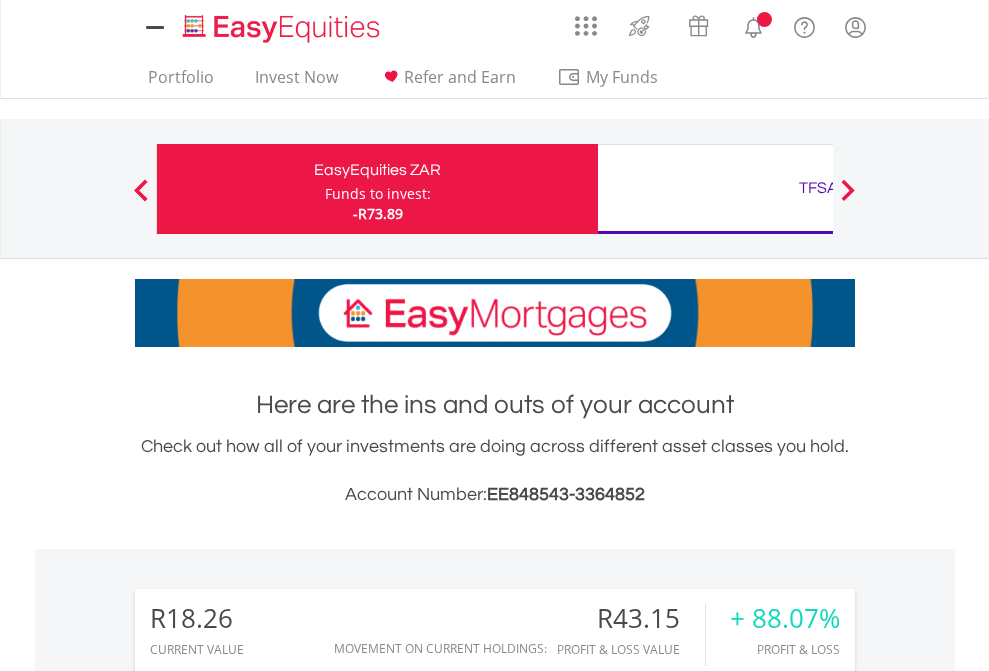 scroll, scrollTop: 0, scrollLeft: 0, axis: both 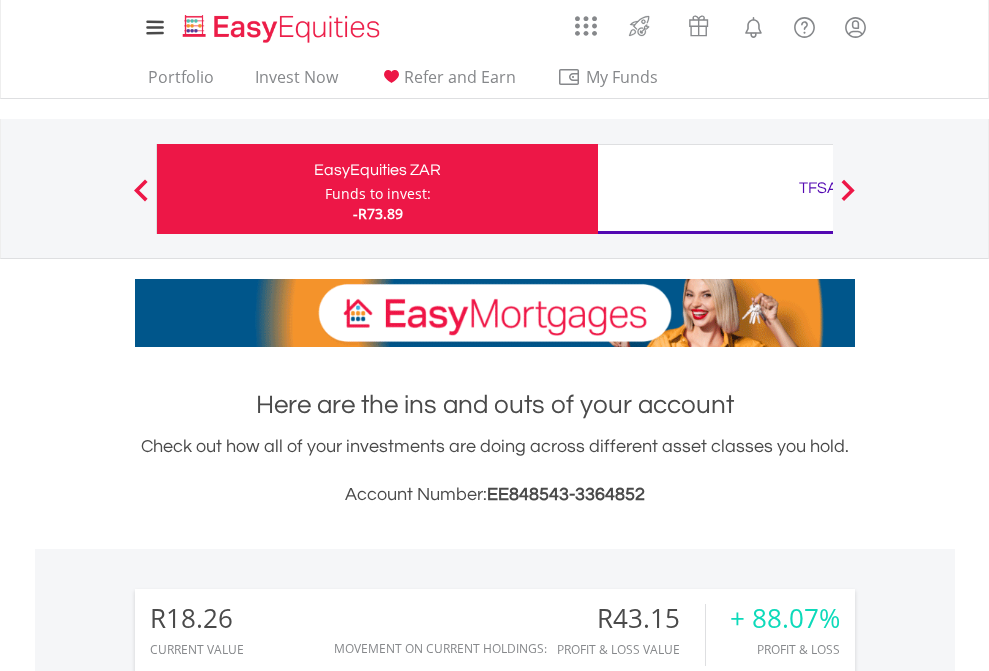 click on "Funds to invest:" at bounding box center [378, 194] 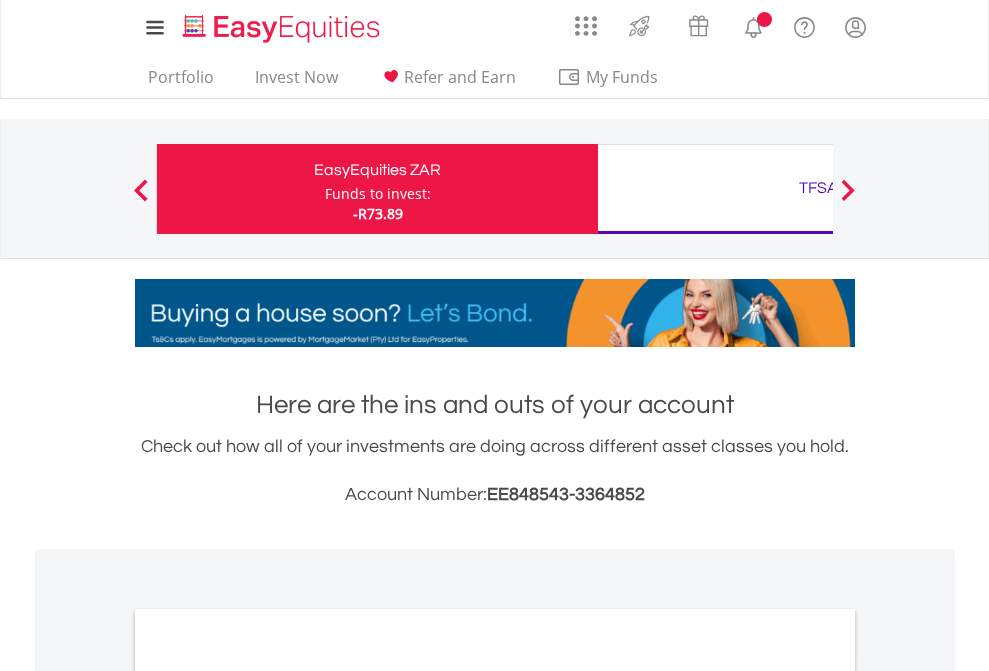 scroll, scrollTop: 0, scrollLeft: 0, axis: both 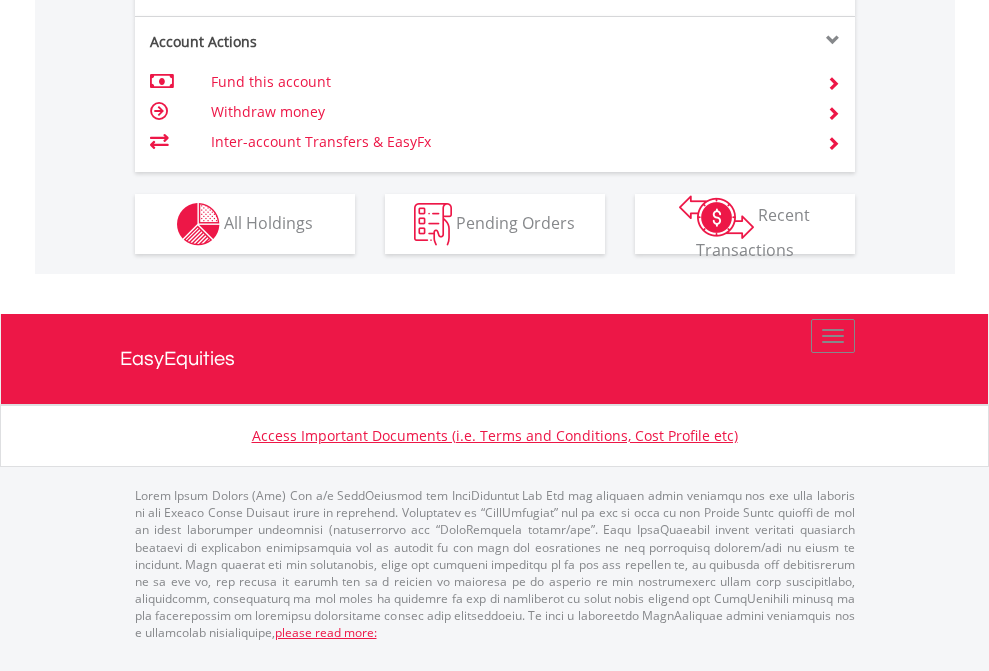 click on "Investment types" at bounding box center [706, -337] 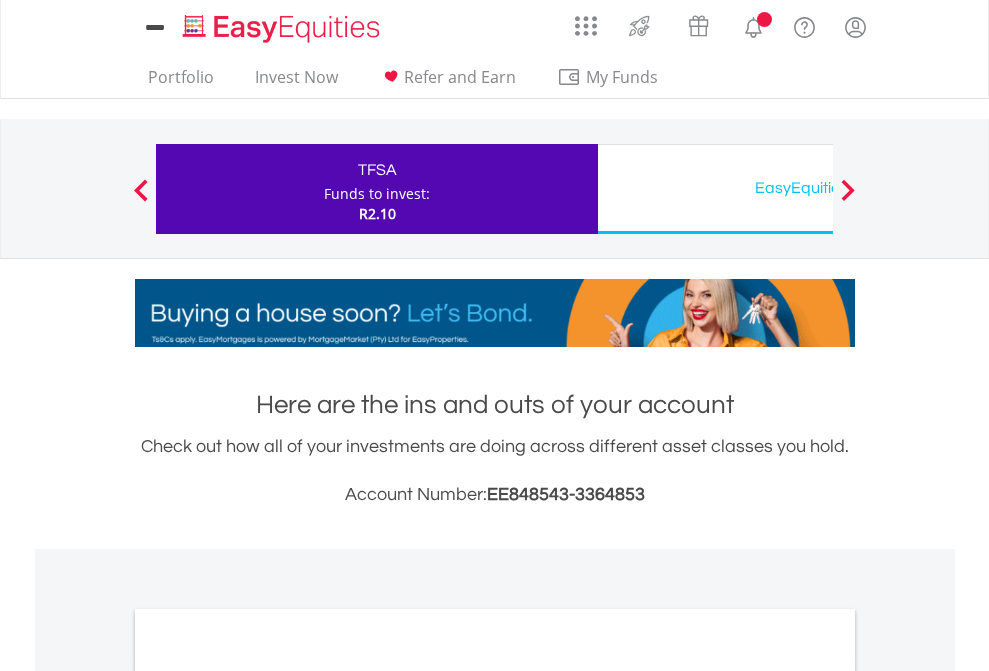 scroll, scrollTop: 0, scrollLeft: 0, axis: both 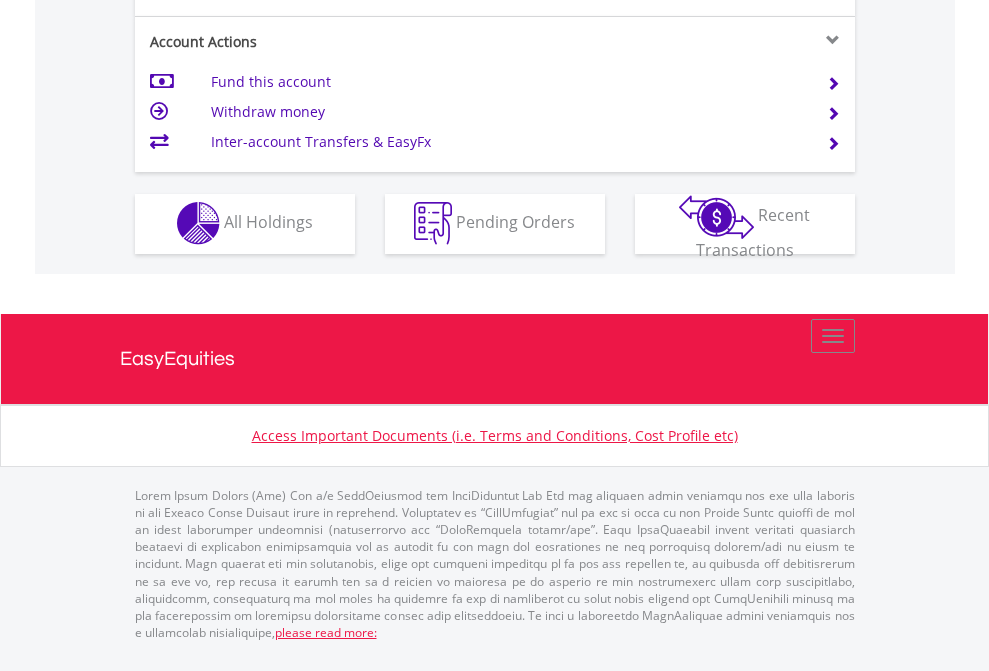 click on "Investment types" at bounding box center [706, -353] 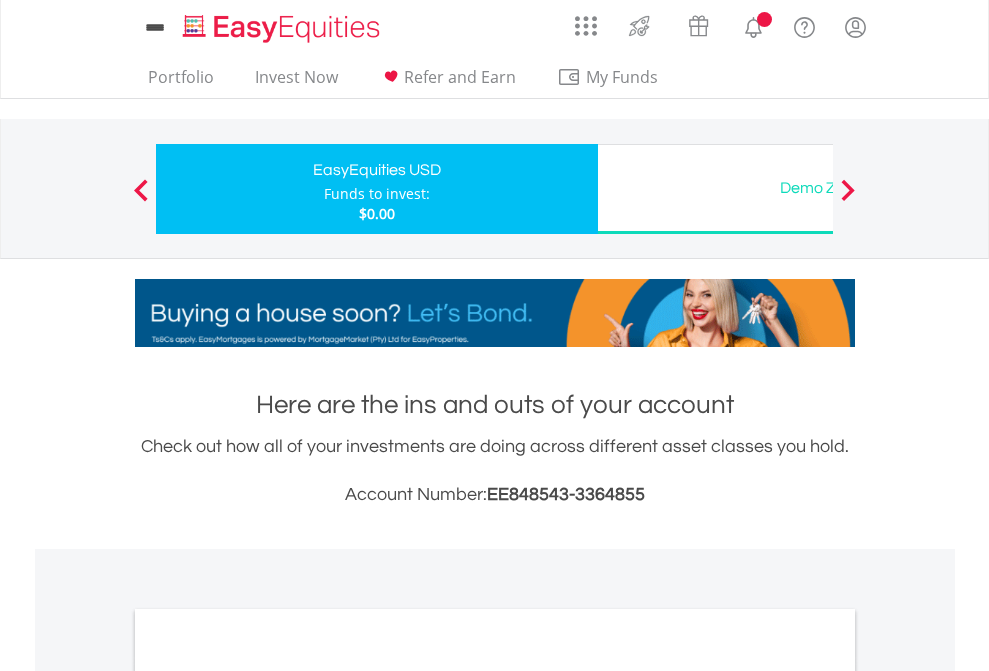 scroll, scrollTop: 0, scrollLeft: 0, axis: both 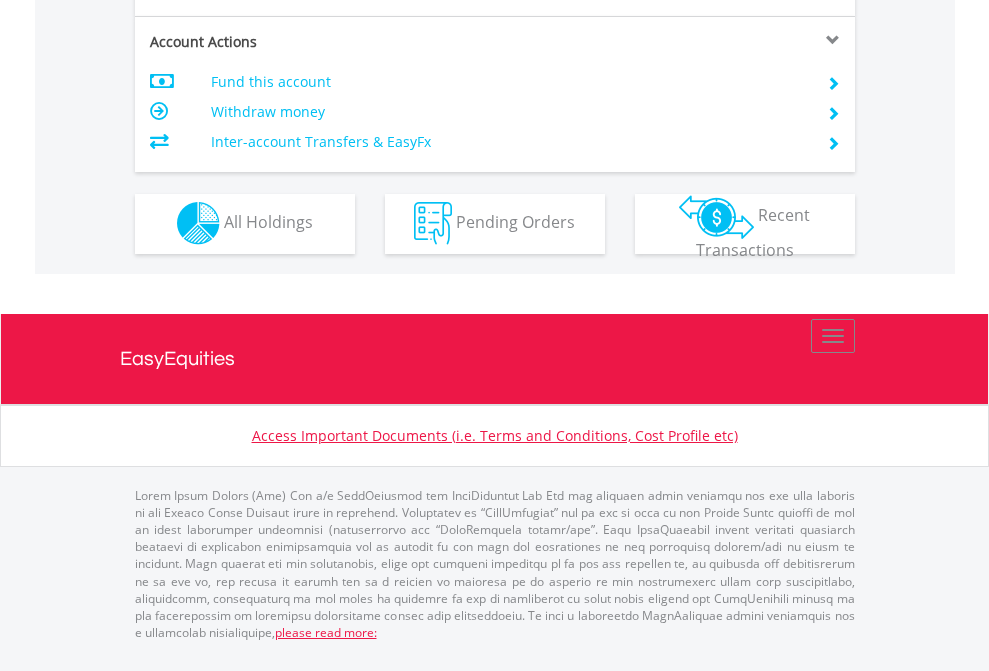 click on "Investment types" at bounding box center [706, -353] 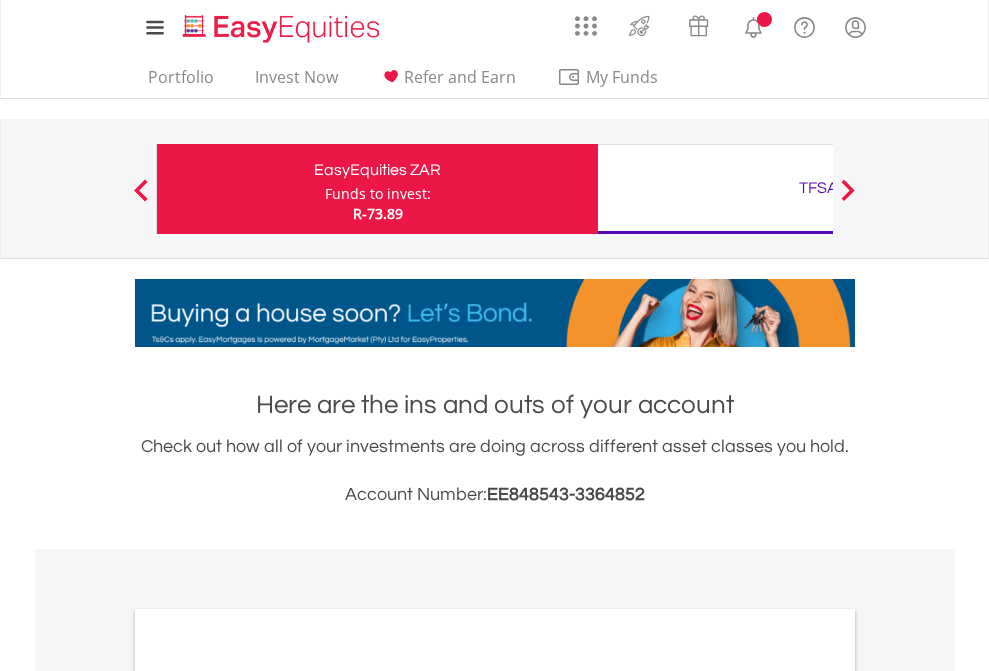scroll, scrollTop: 0, scrollLeft: 0, axis: both 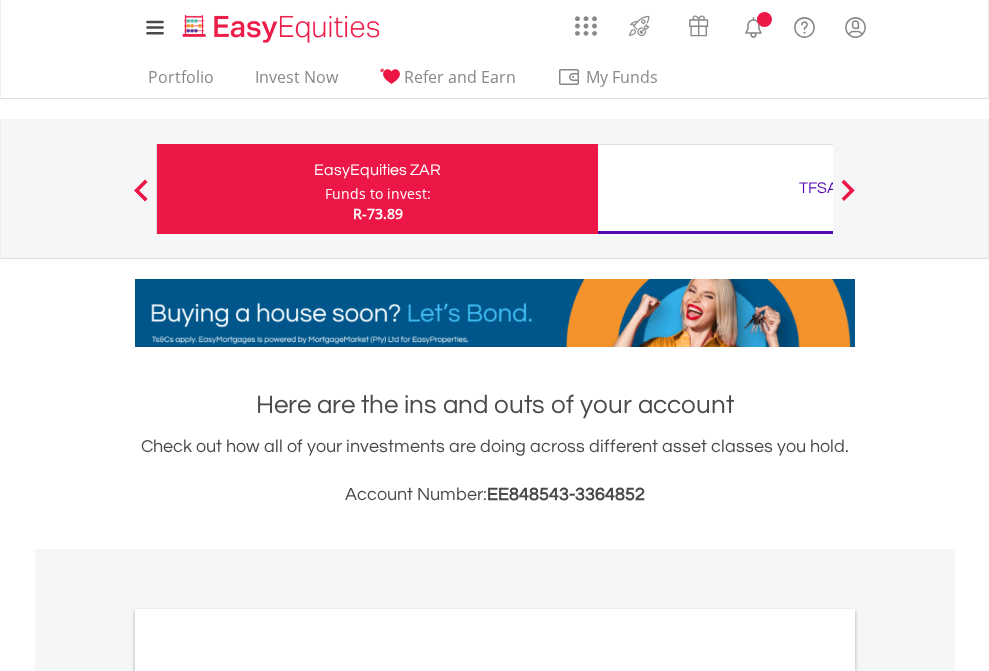 click on "All Holdings" at bounding box center (268, 1096) 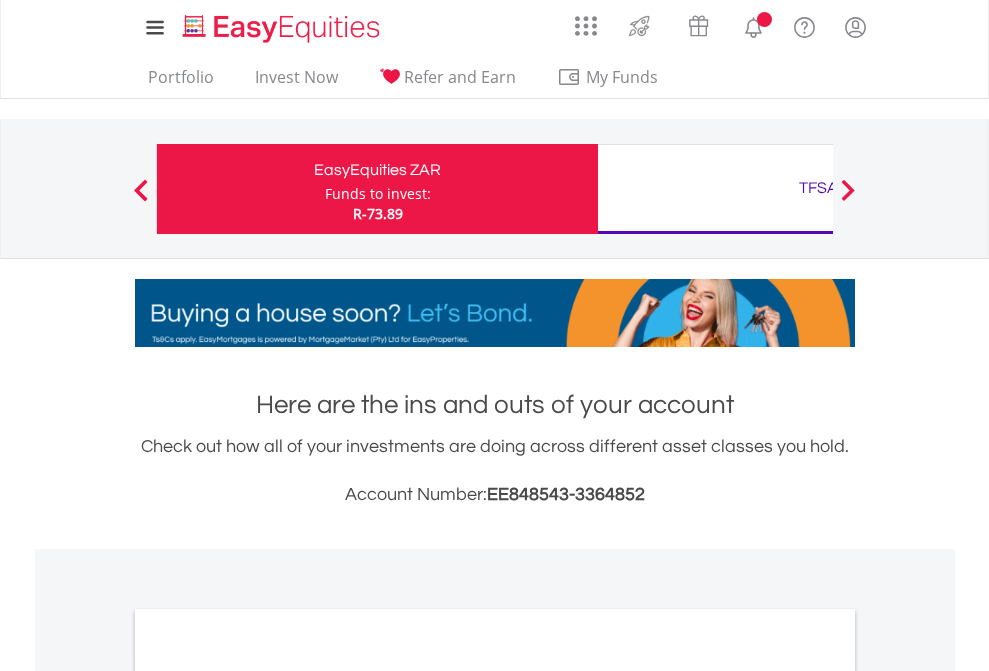 scroll, scrollTop: 1202, scrollLeft: 0, axis: vertical 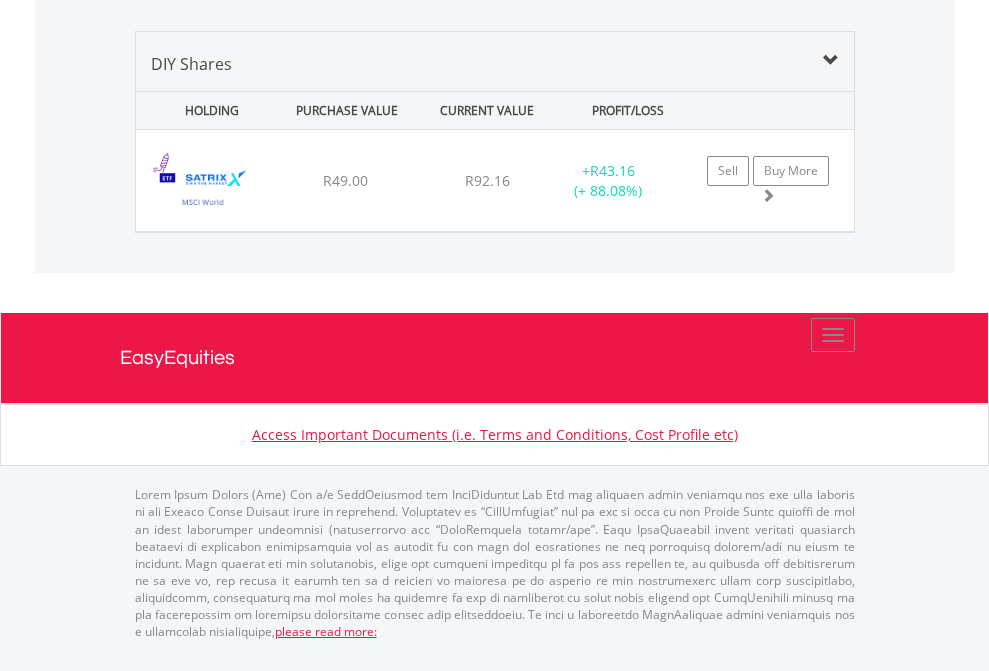 click on "TFSA" at bounding box center (818, -1339) 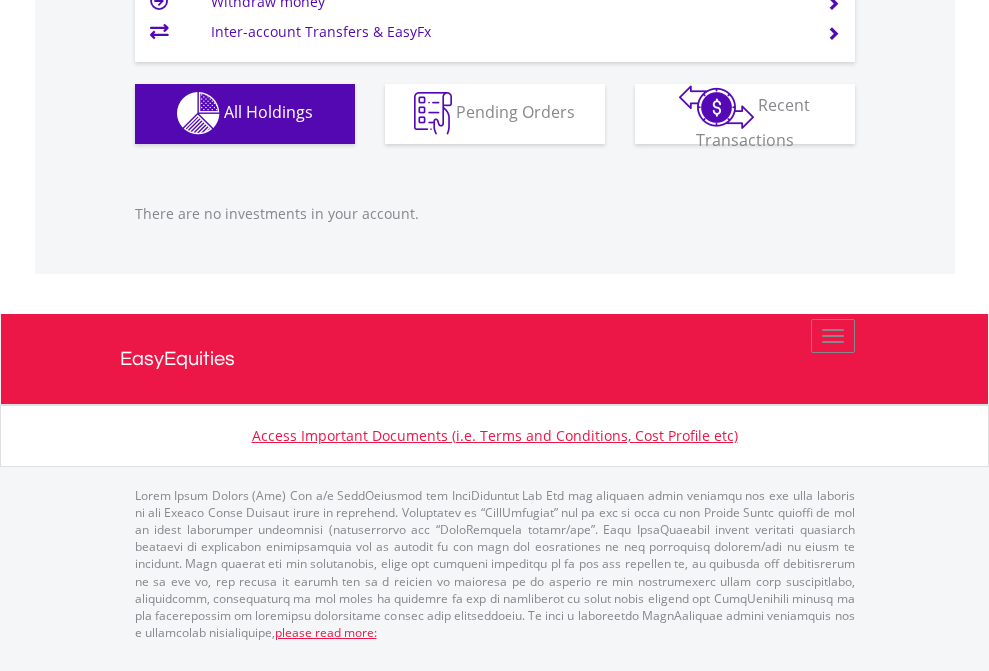 scroll, scrollTop: 1980, scrollLeft: 0, axis: vertical 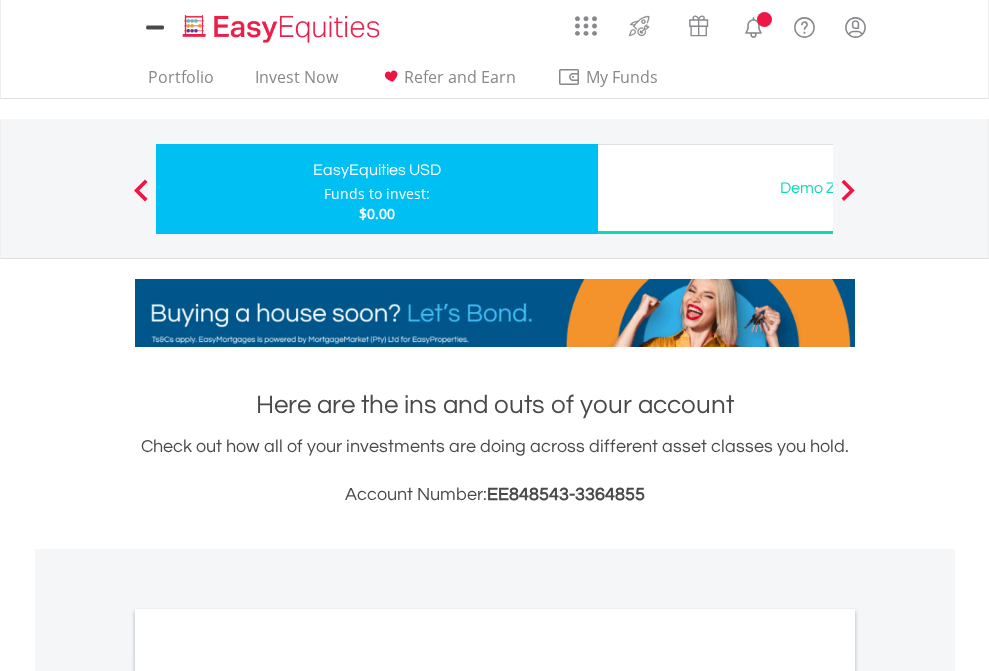 click on "All Holdings" at bounding box center (268, 1096) 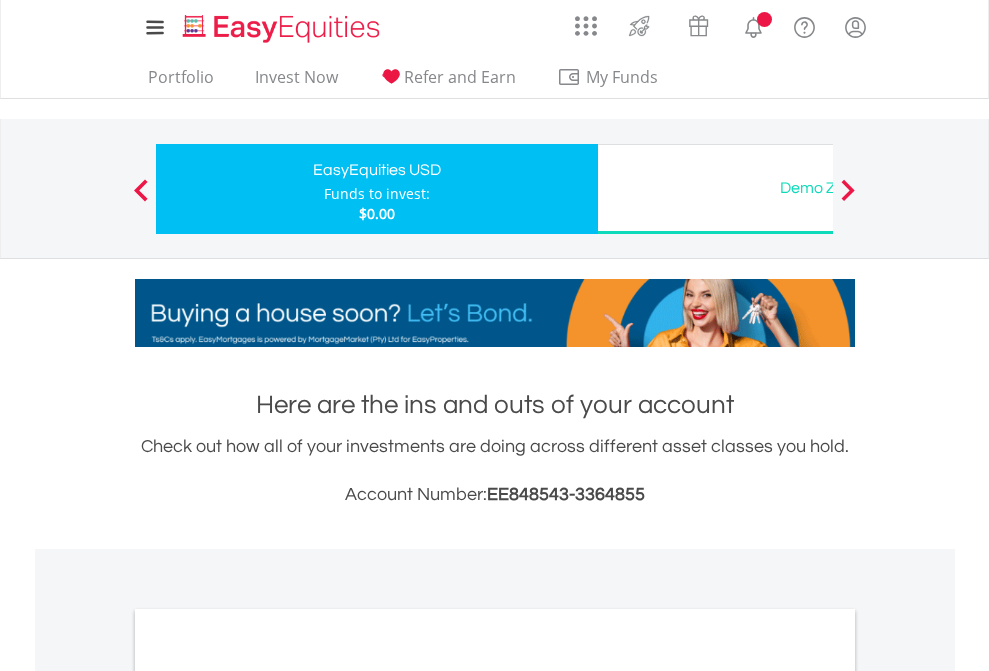 scroll, scrollTop: 1202, scrollLeft: 0, axis: vertical 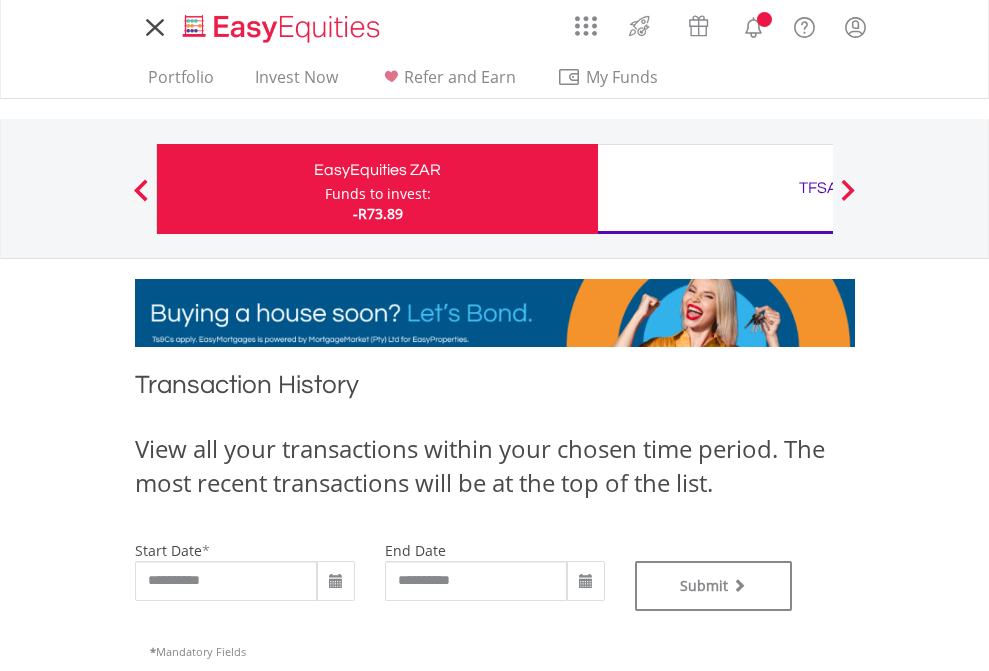 type on "**********" 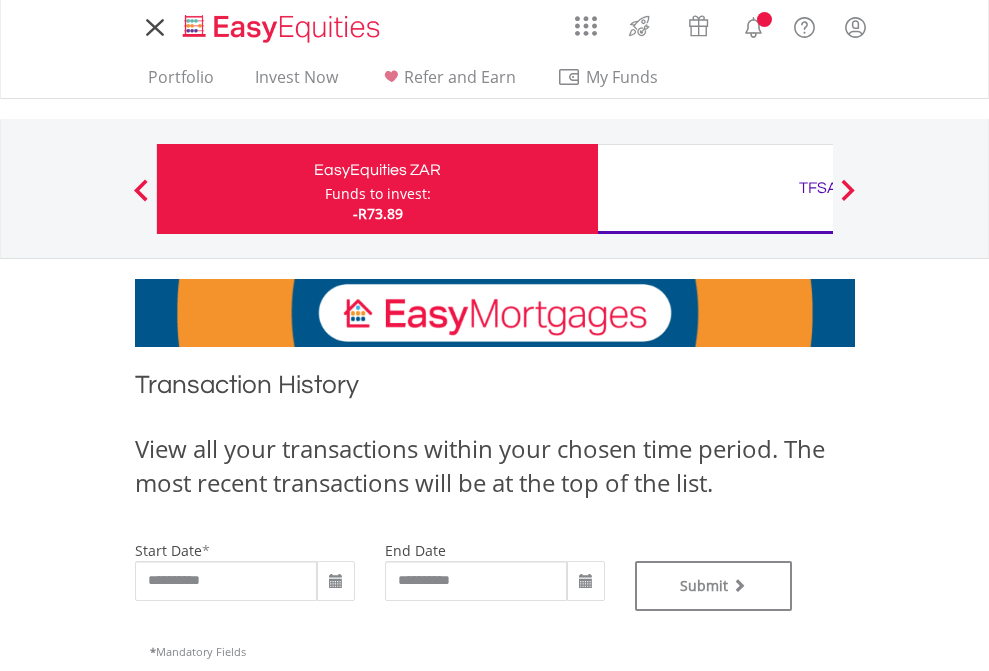 type on "**********" 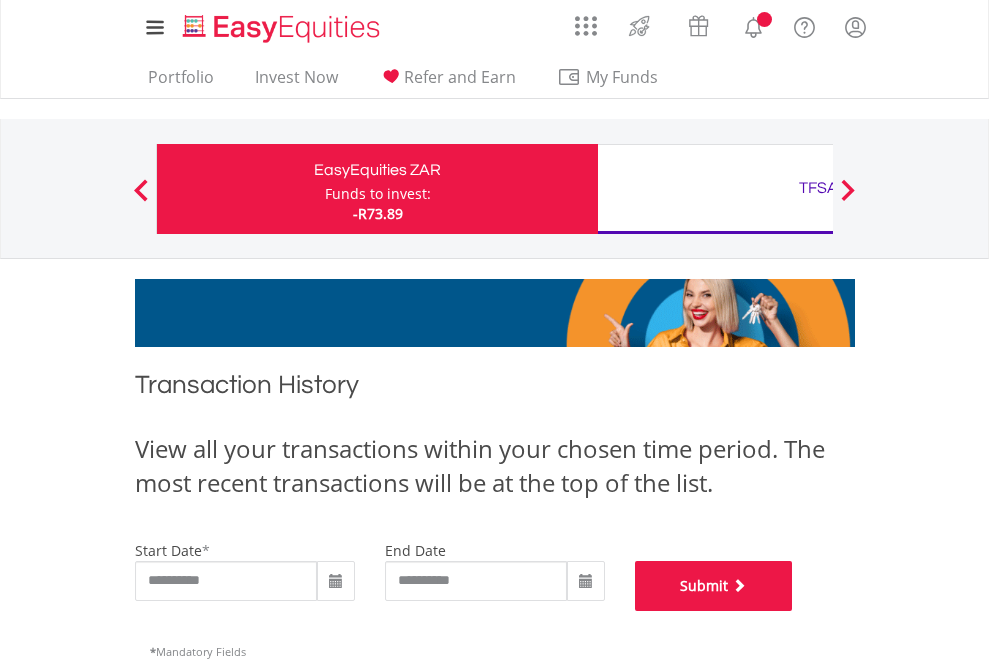 click on "Submit" at bounding box center (714, 586) 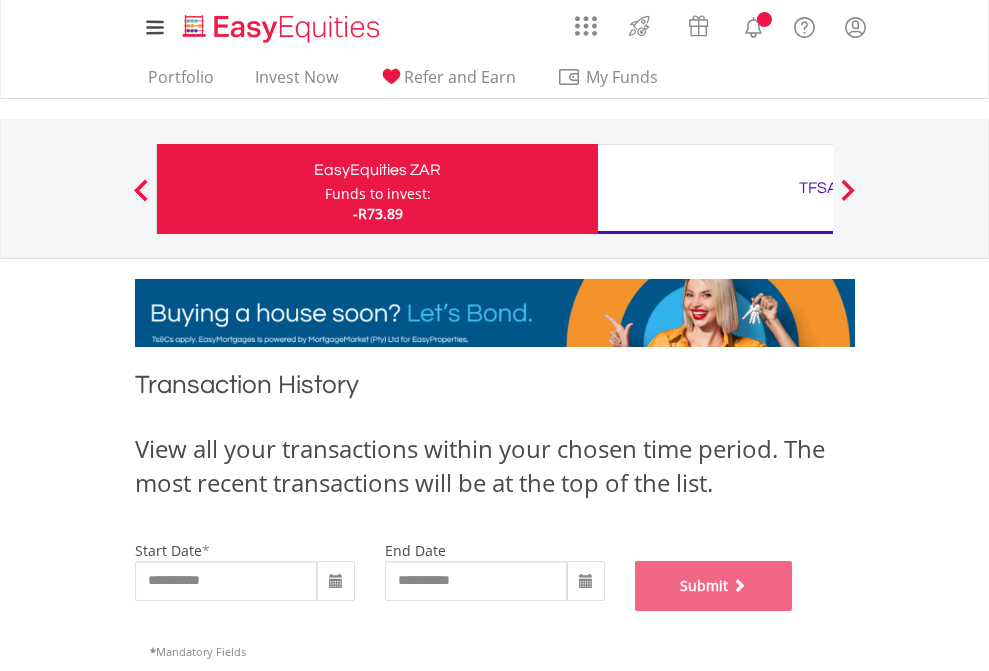 scroll, scrollTop: 811, scrollLeft: 0, axis: vertical 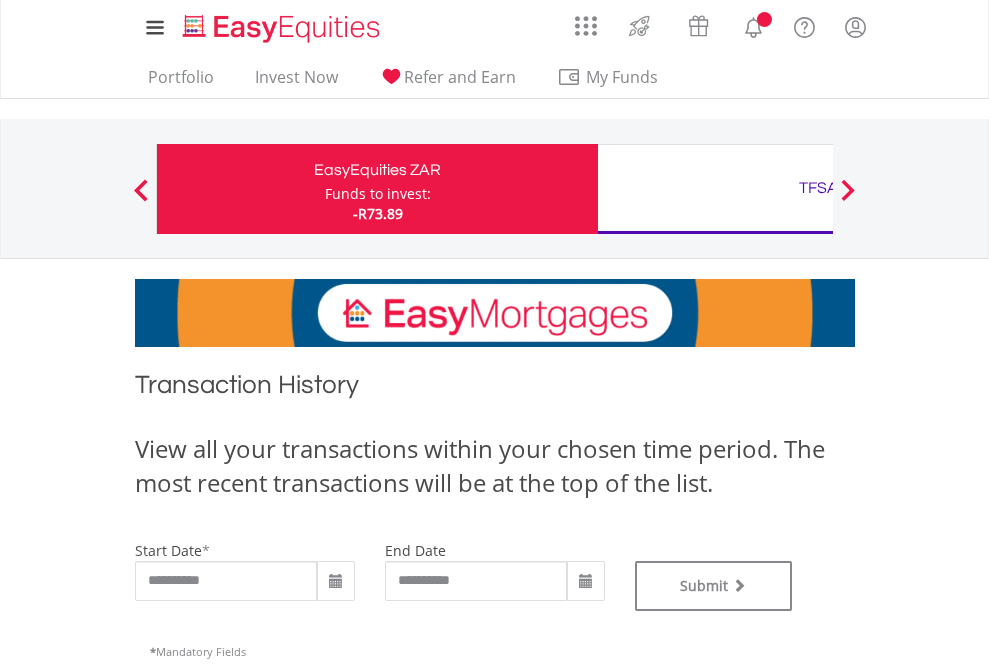 click on "TFSA" at bounding box center (818, 188) 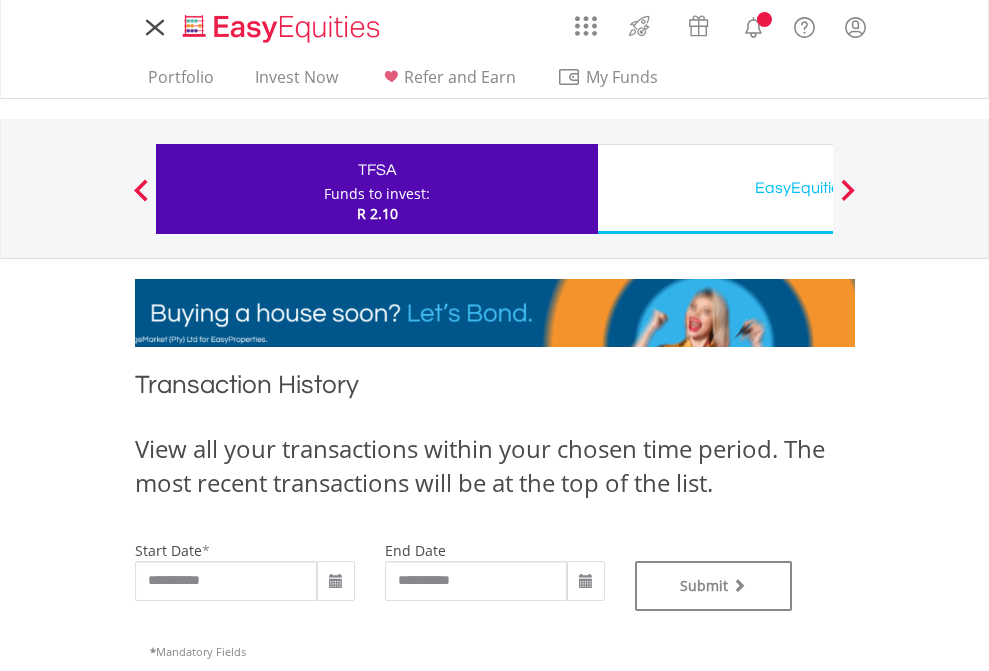 scroll, scrollTop: 0, scrollLeft: 0, axis: both 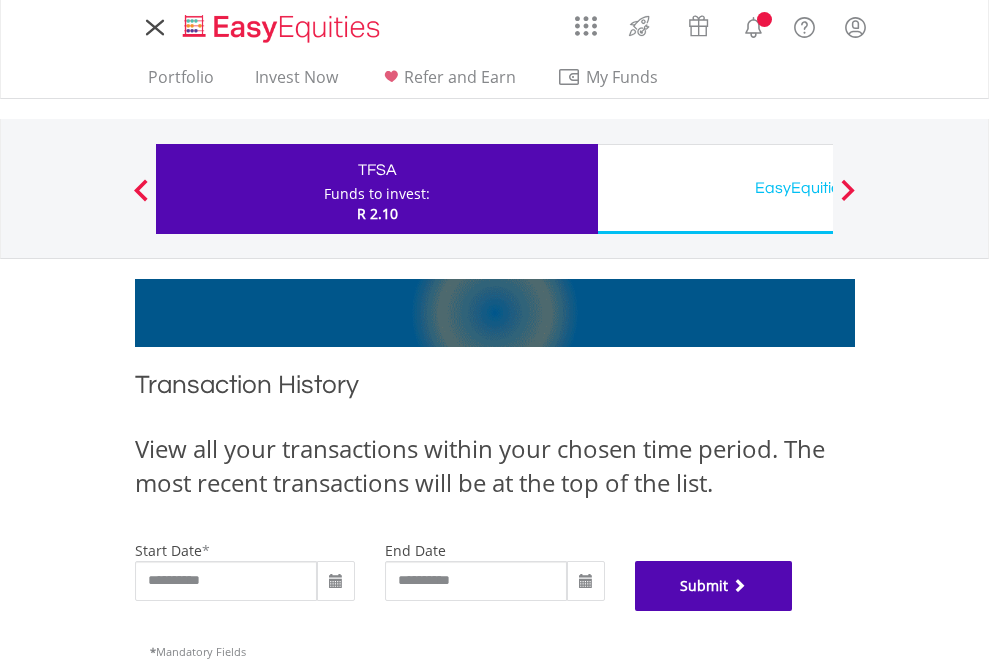 click on "Submit" at bounding box center (714, 586) 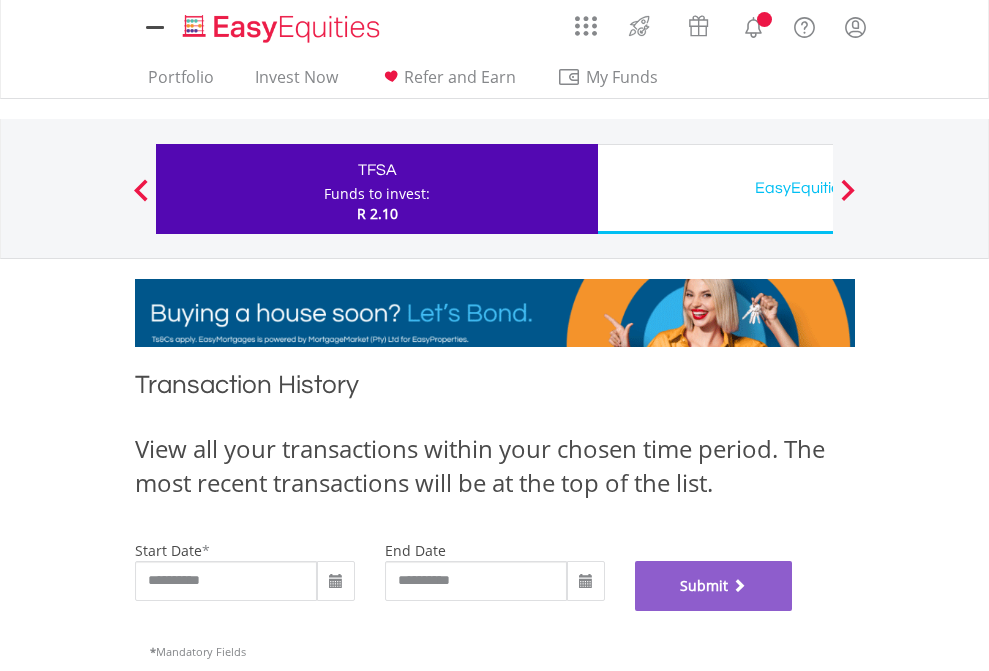 scroll, scrollTop: 811, scrollLeft: 0, axis: vertical 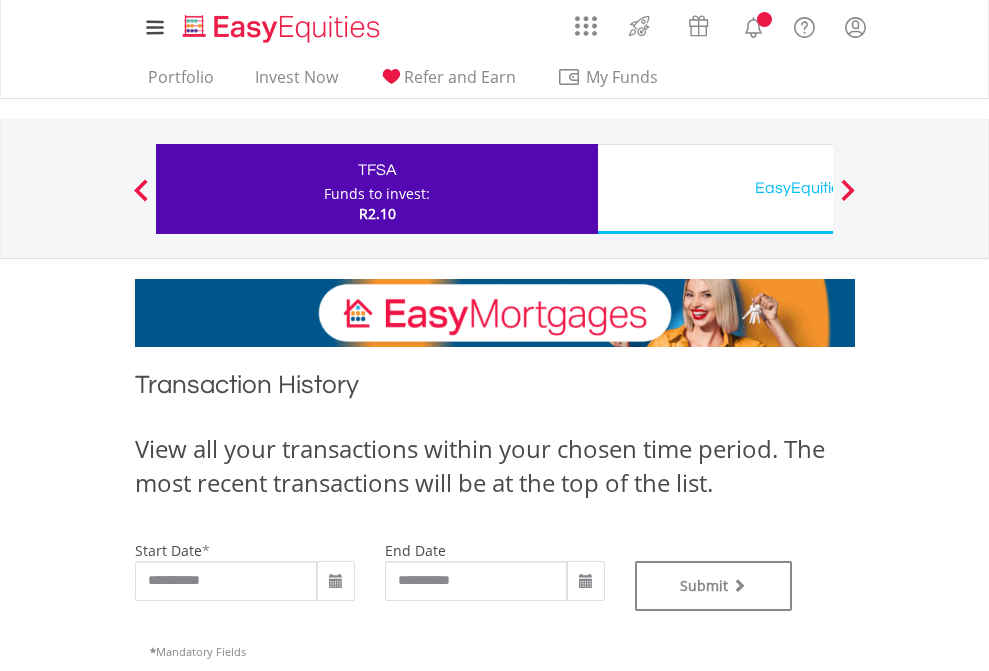 click on "EasyEquities USD" at bounding box center [818, 188] 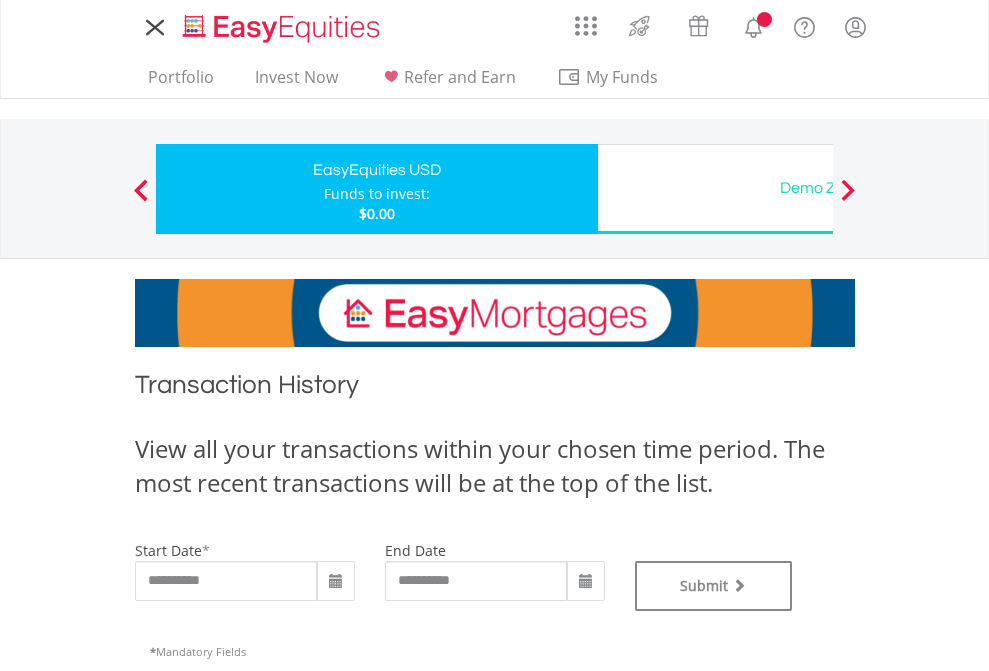 scroll, scrollTop: 0, scrollLeft: 0, axis: both 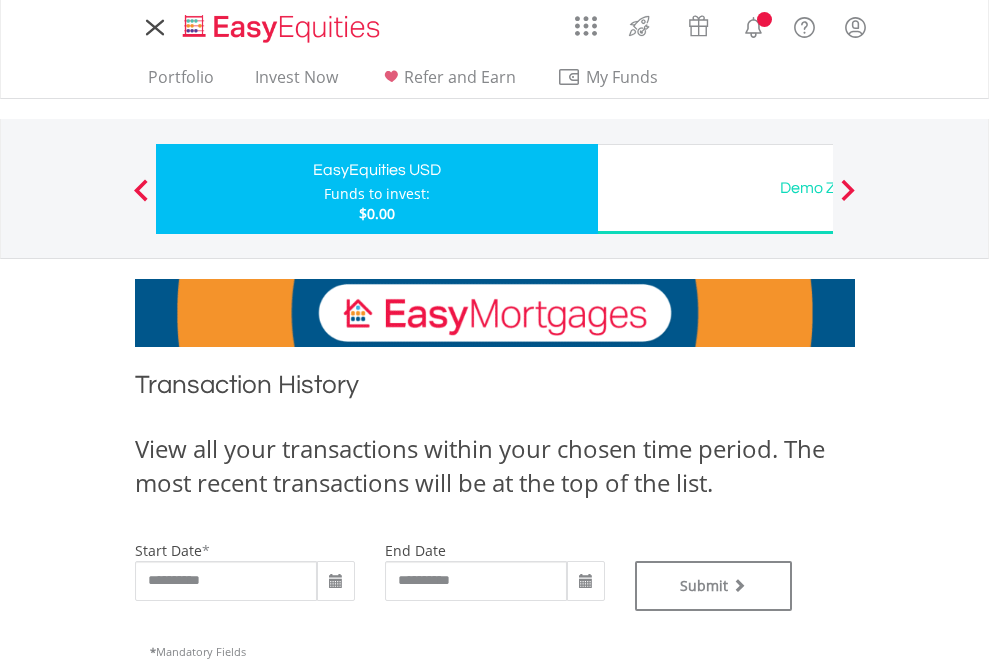 type on "**********" 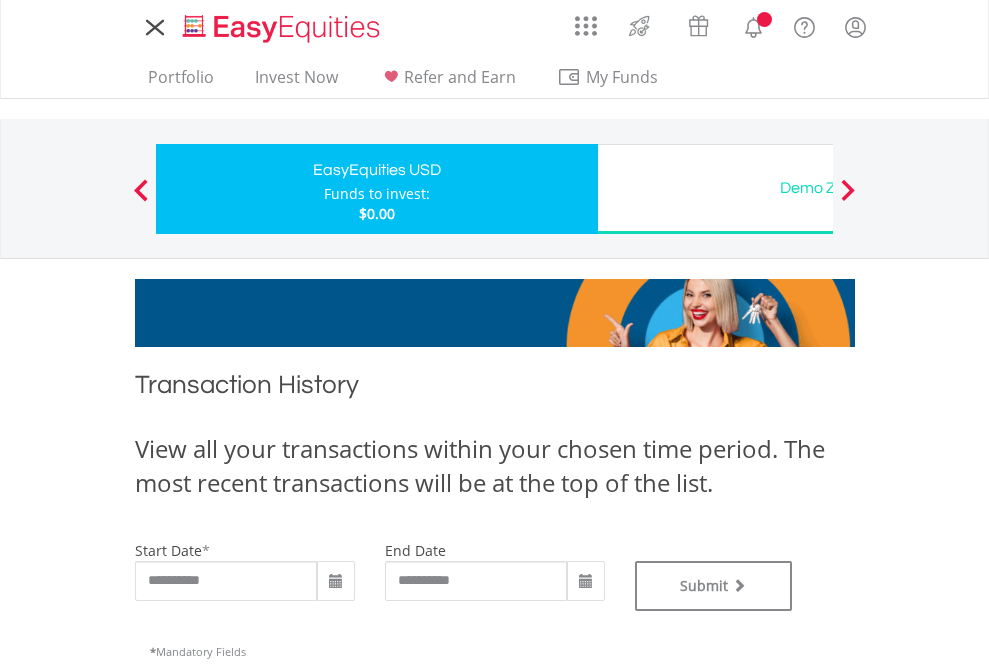 type on "**********" 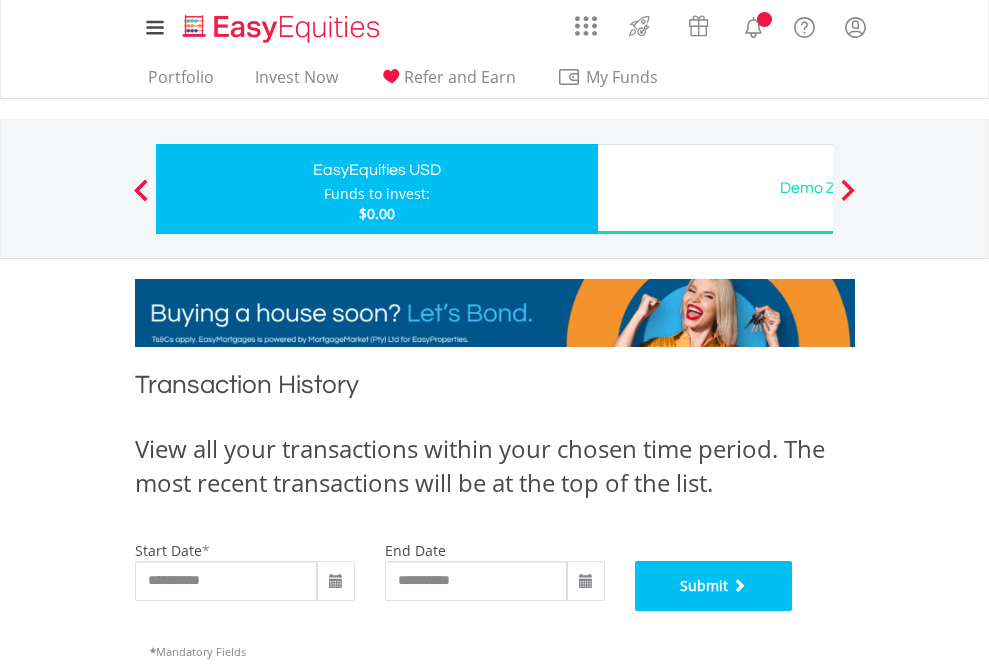 click on "Submit" at bounding box center (714, 586) 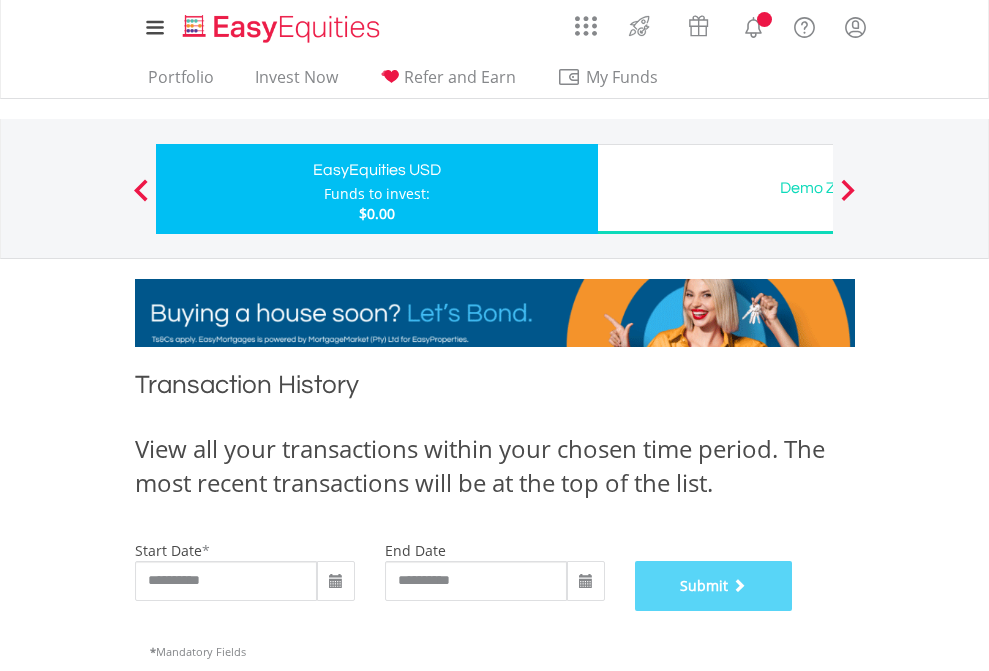 scroll, scrollTop: 811, scrollLeft: 0, axis: vertical 